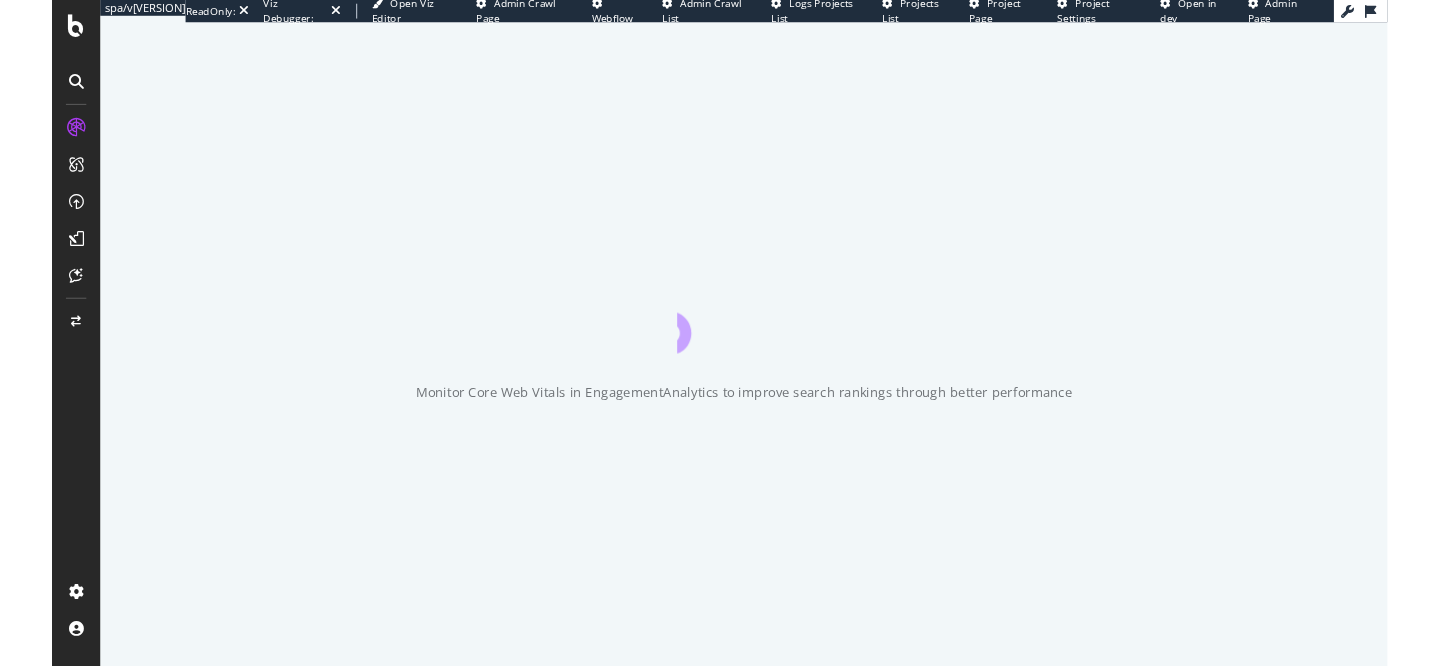 scroll, scrollTop: 0, scrollLeft: 0, axis: both 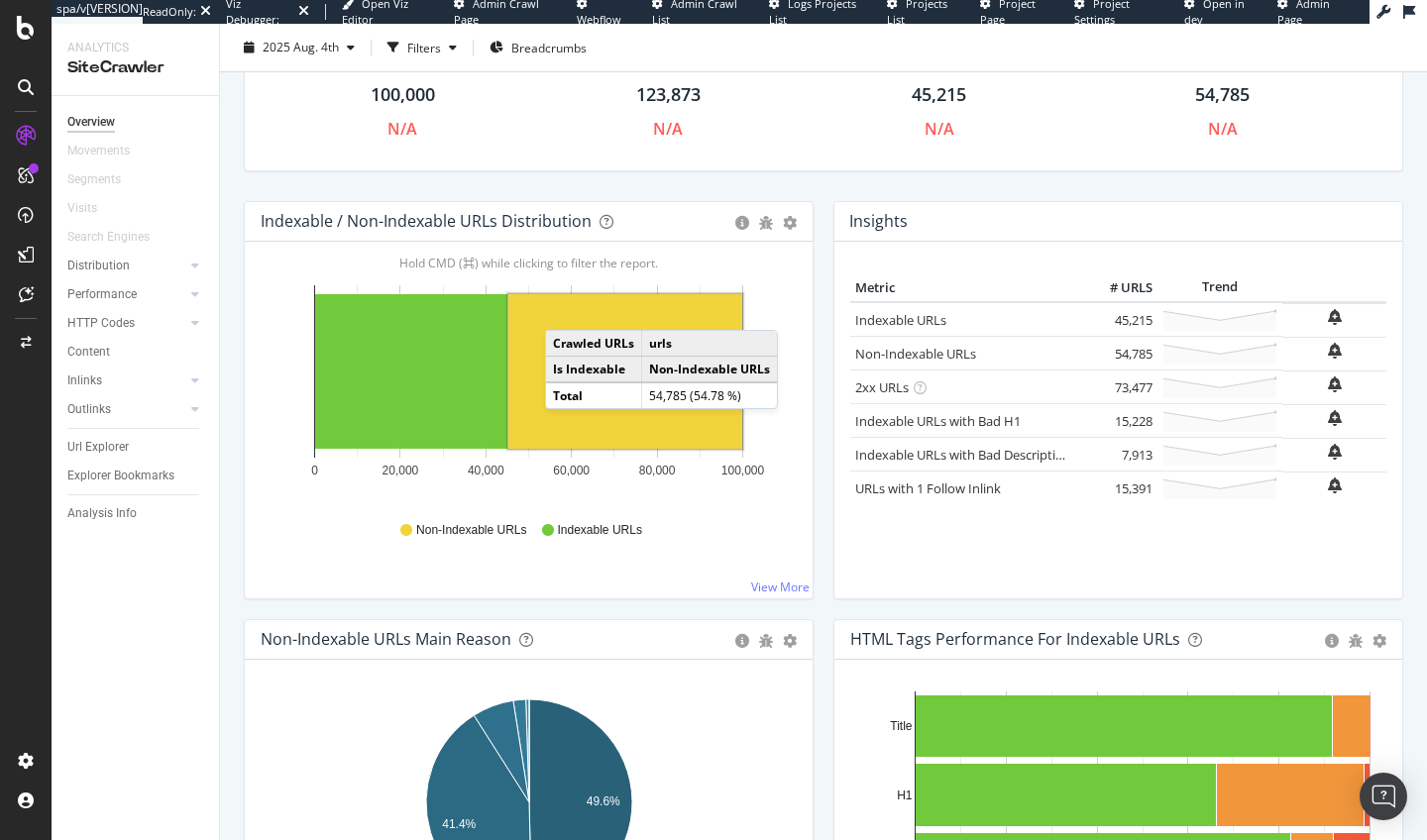 click 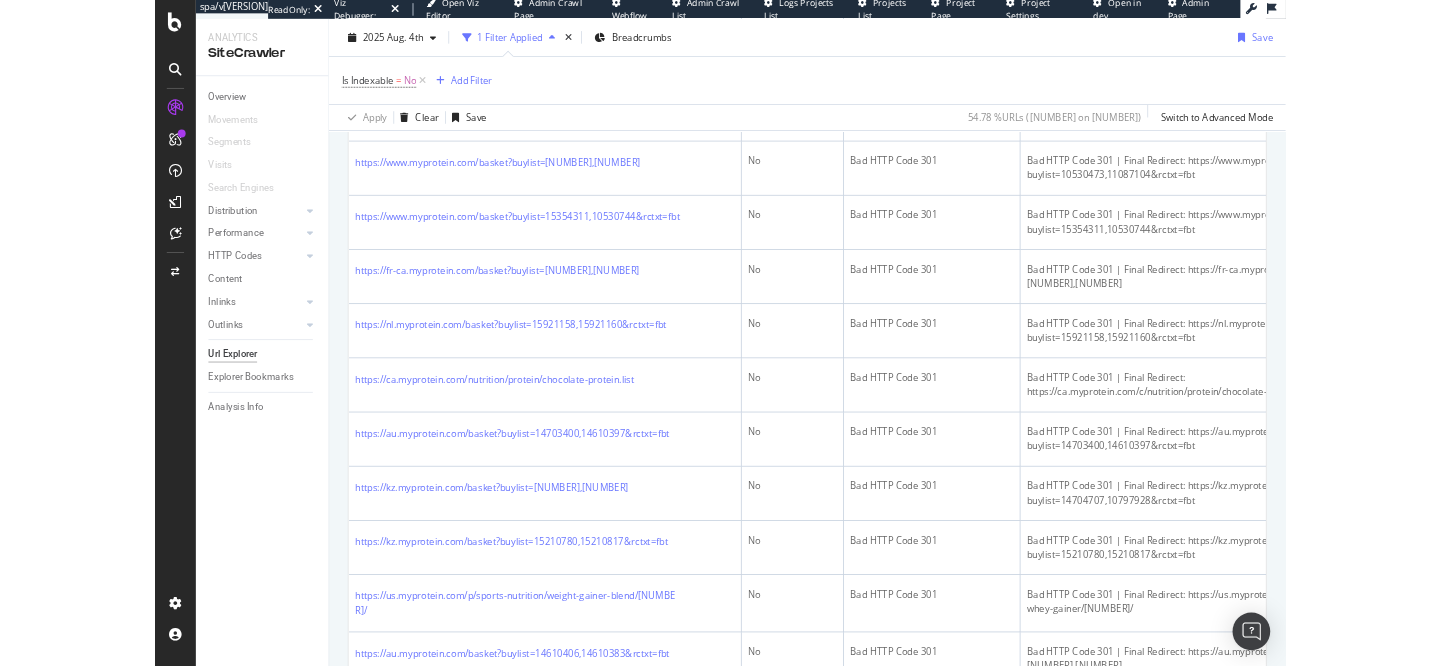 scroll, scrollTop: 1050, scrollLeft: 0, axis: vertical 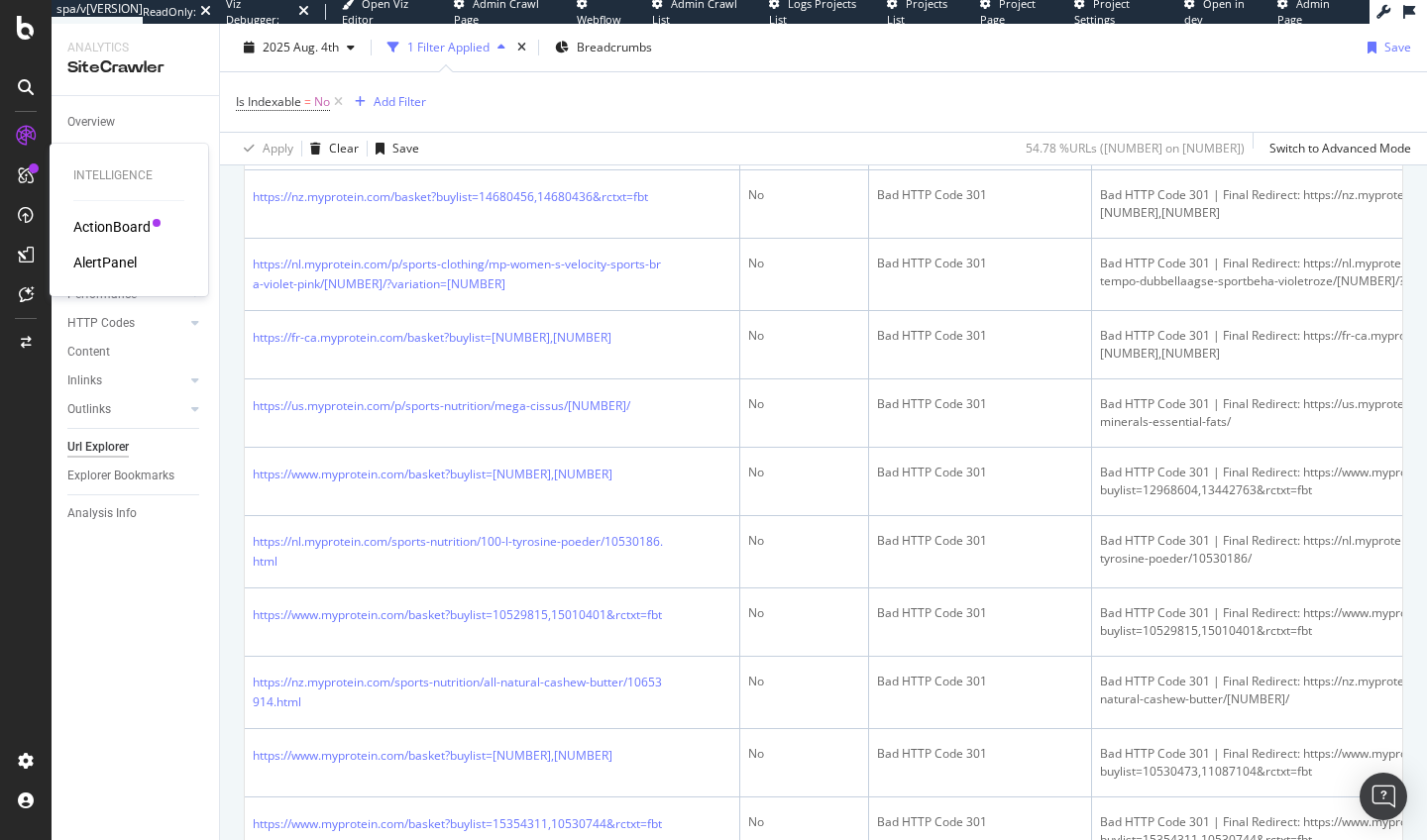 click on "ActionBoard" at bounding box center (112, 227) 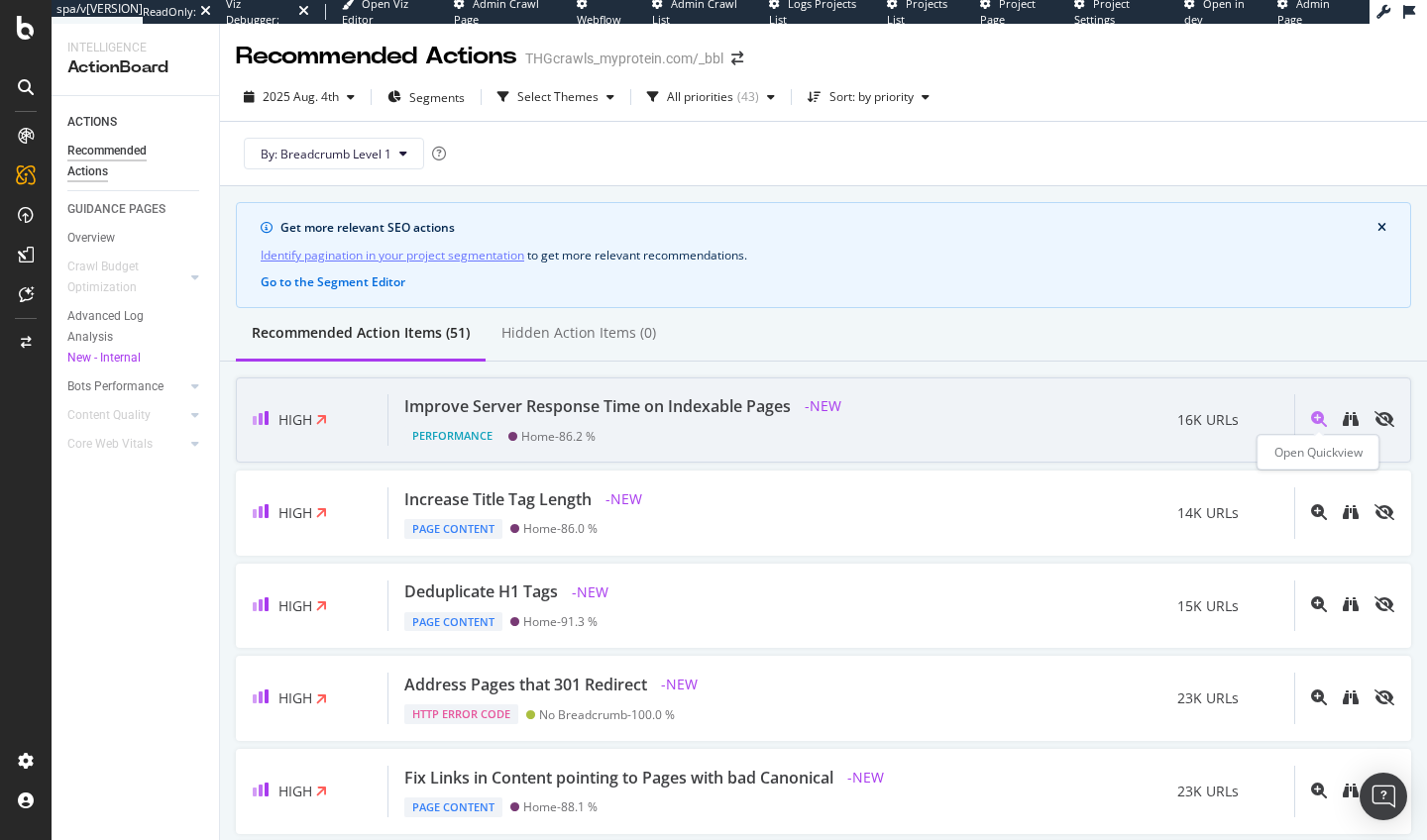 click at bounding box center [1319, 419] 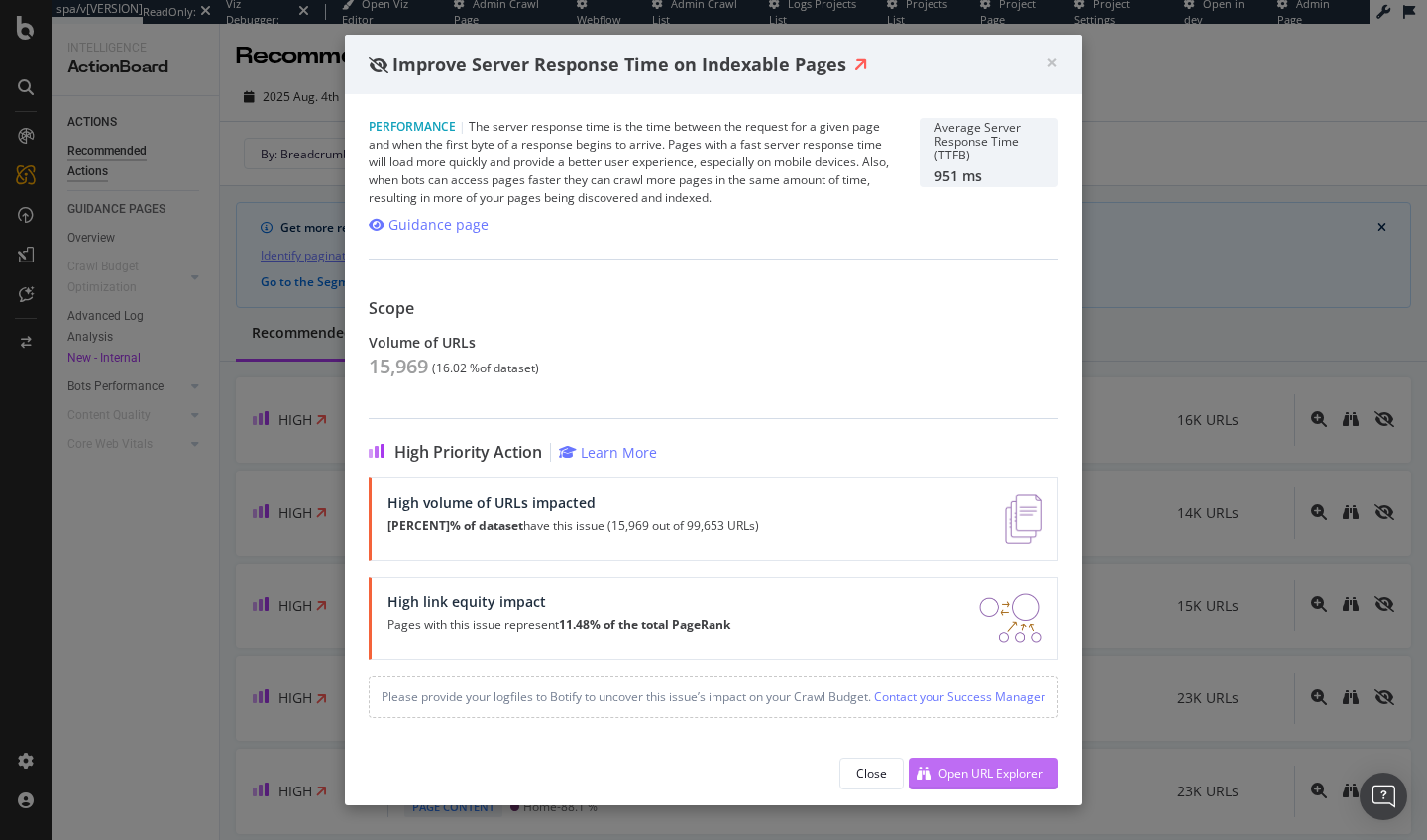 click on "Open URL Explorer" at bounding box center (990, 773) 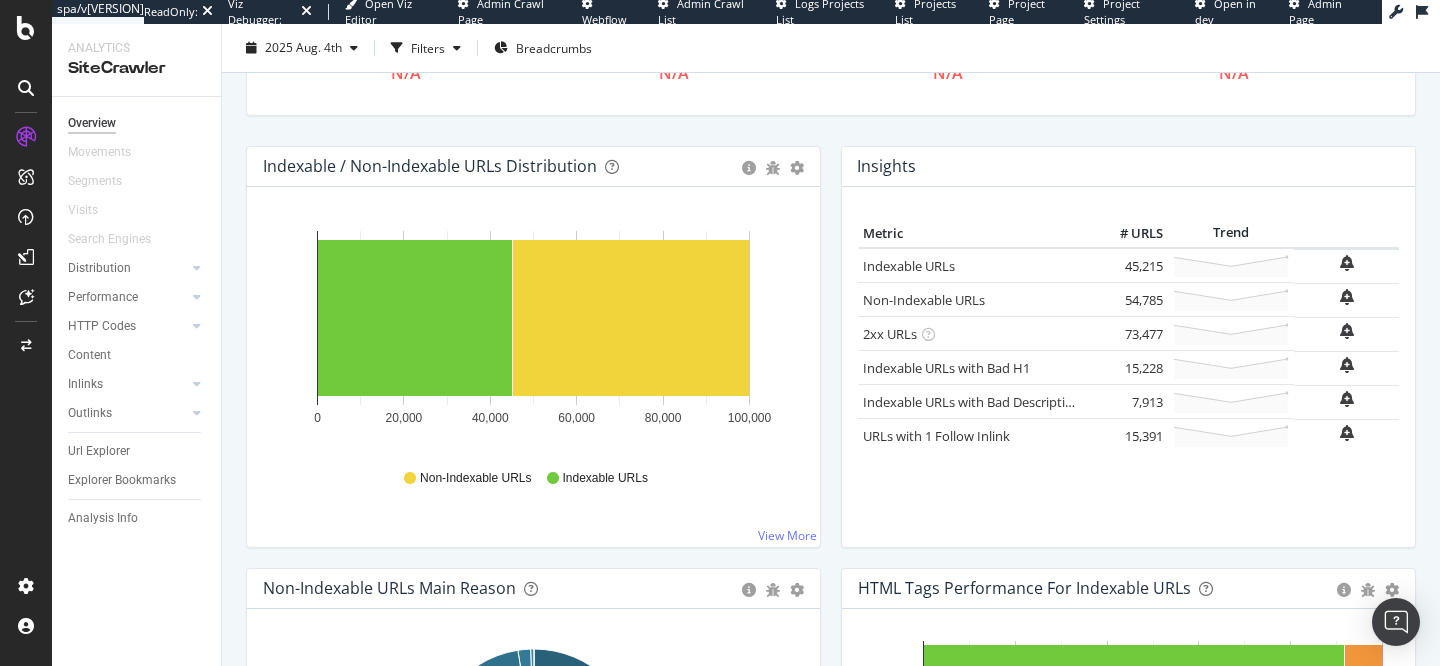 scroll, scrollTop: 176, scrollLeft: 0, axis: vertical 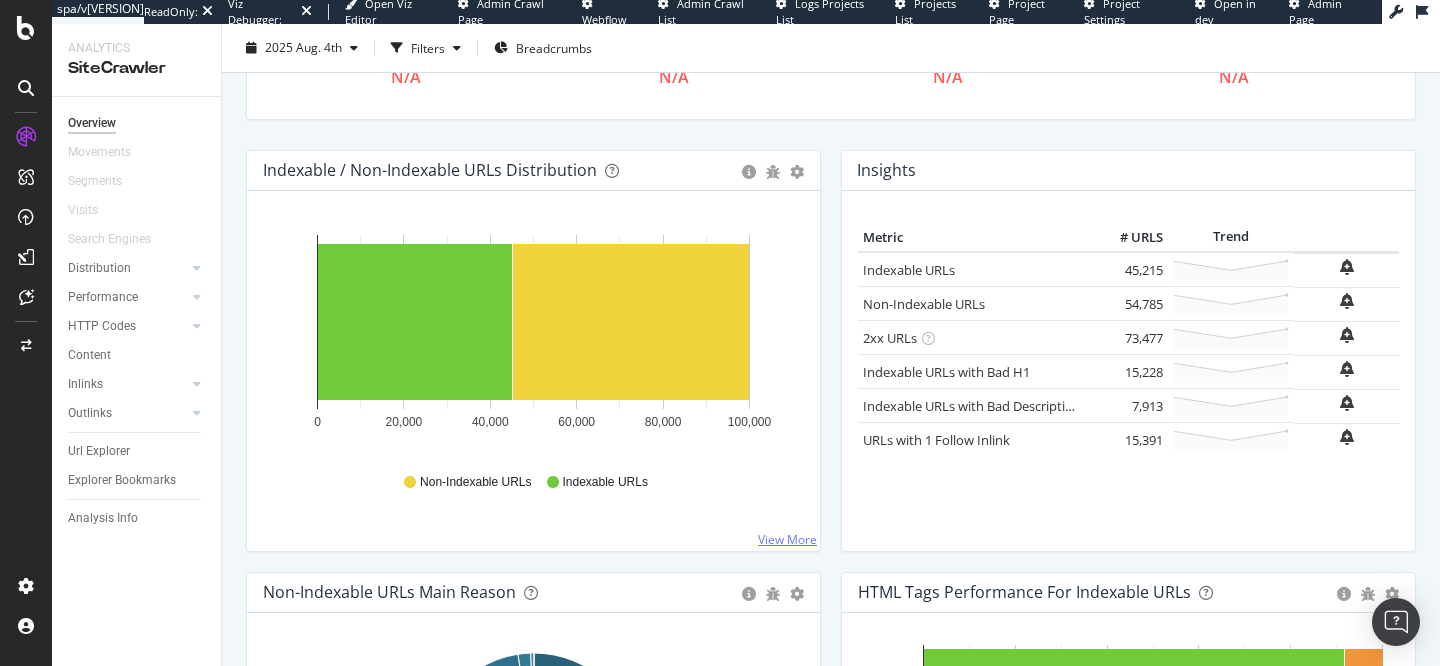 click on "View More" at bounding box center [787, 539] 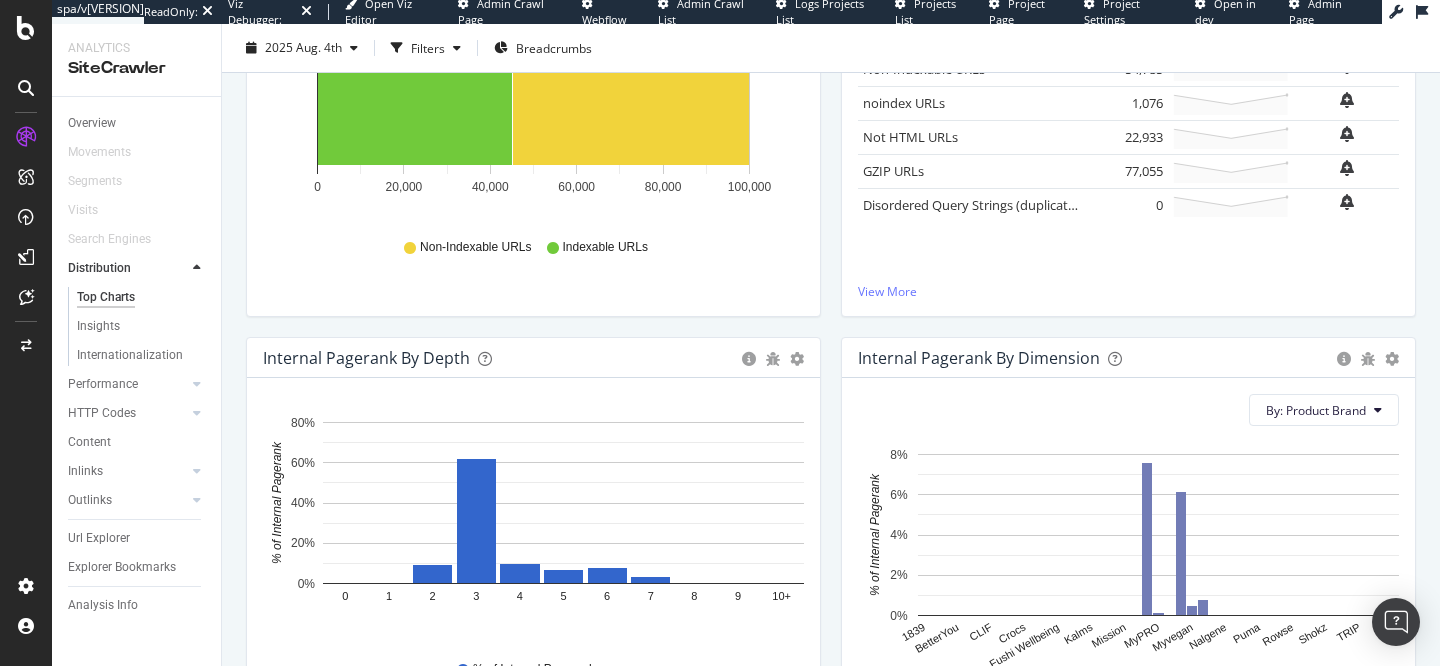 scroll, scrollTop: 118, scrollLeft: 0, axis: vertical 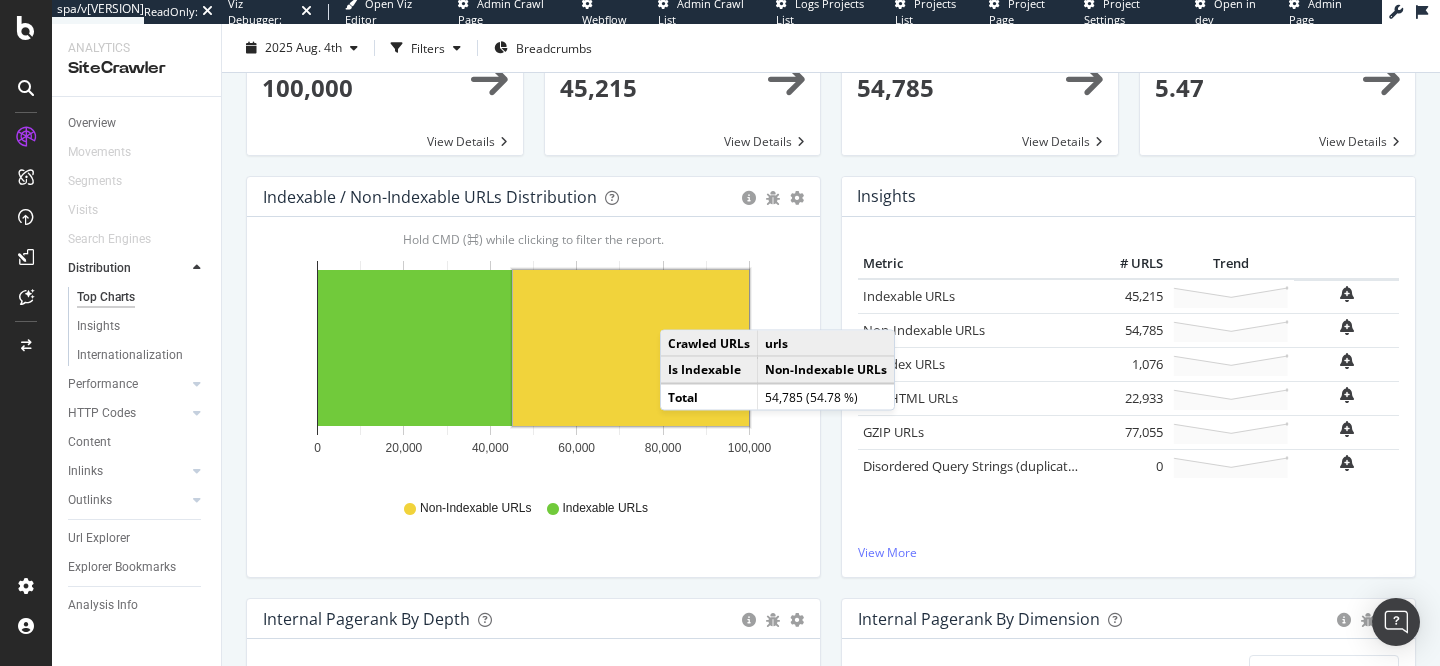 click 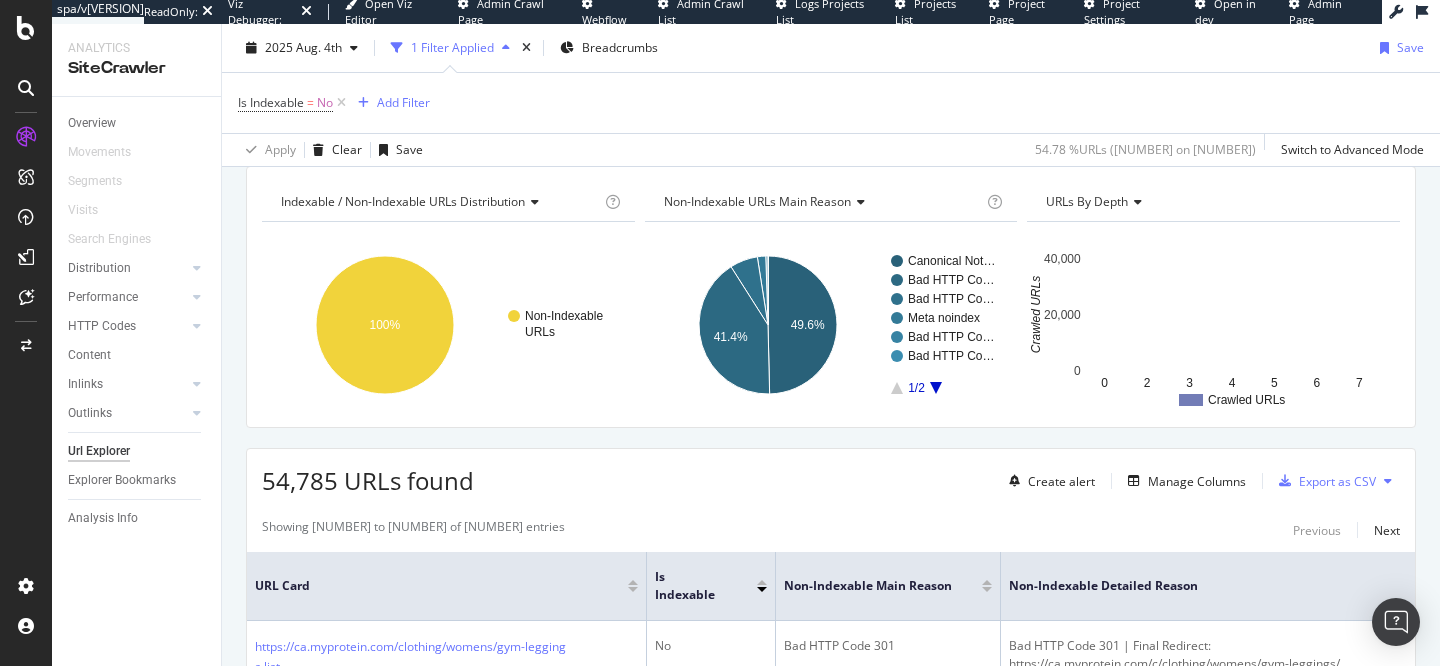 scroll, scrollTop: 144, scrollLeft: 0, axis: vertical 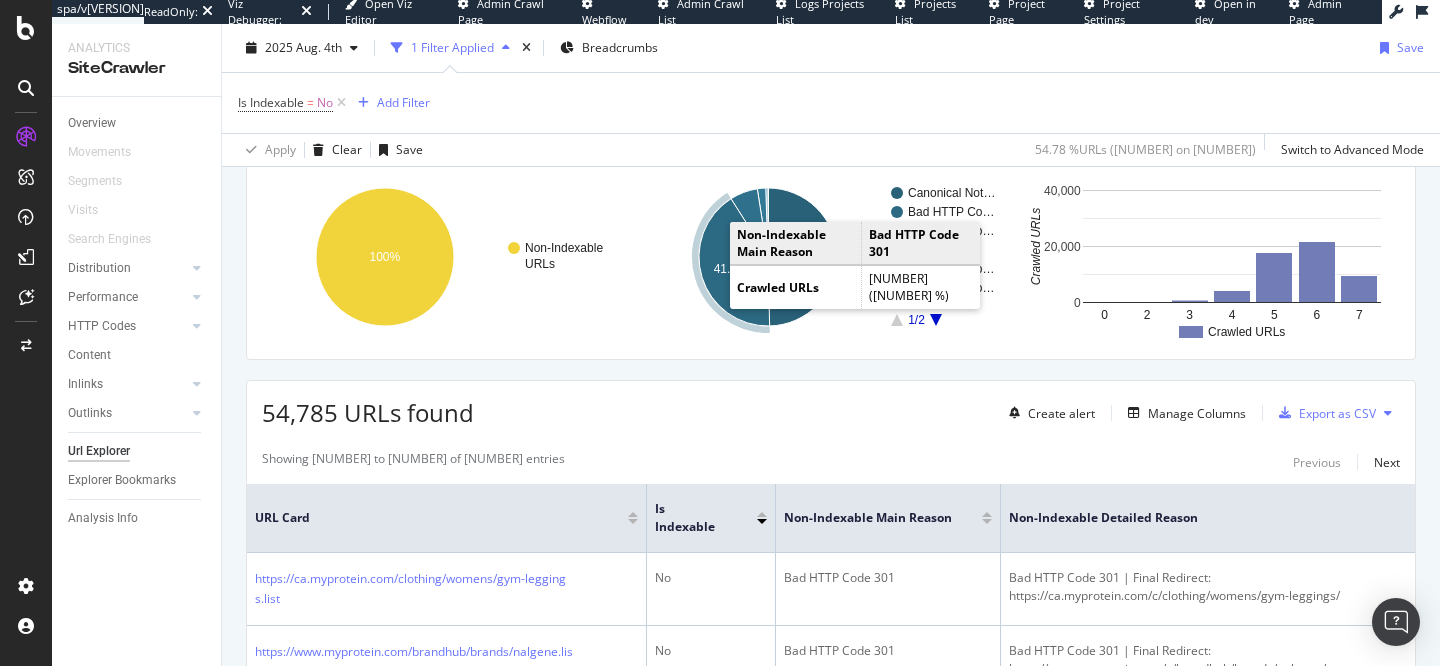 click on "41.4%" 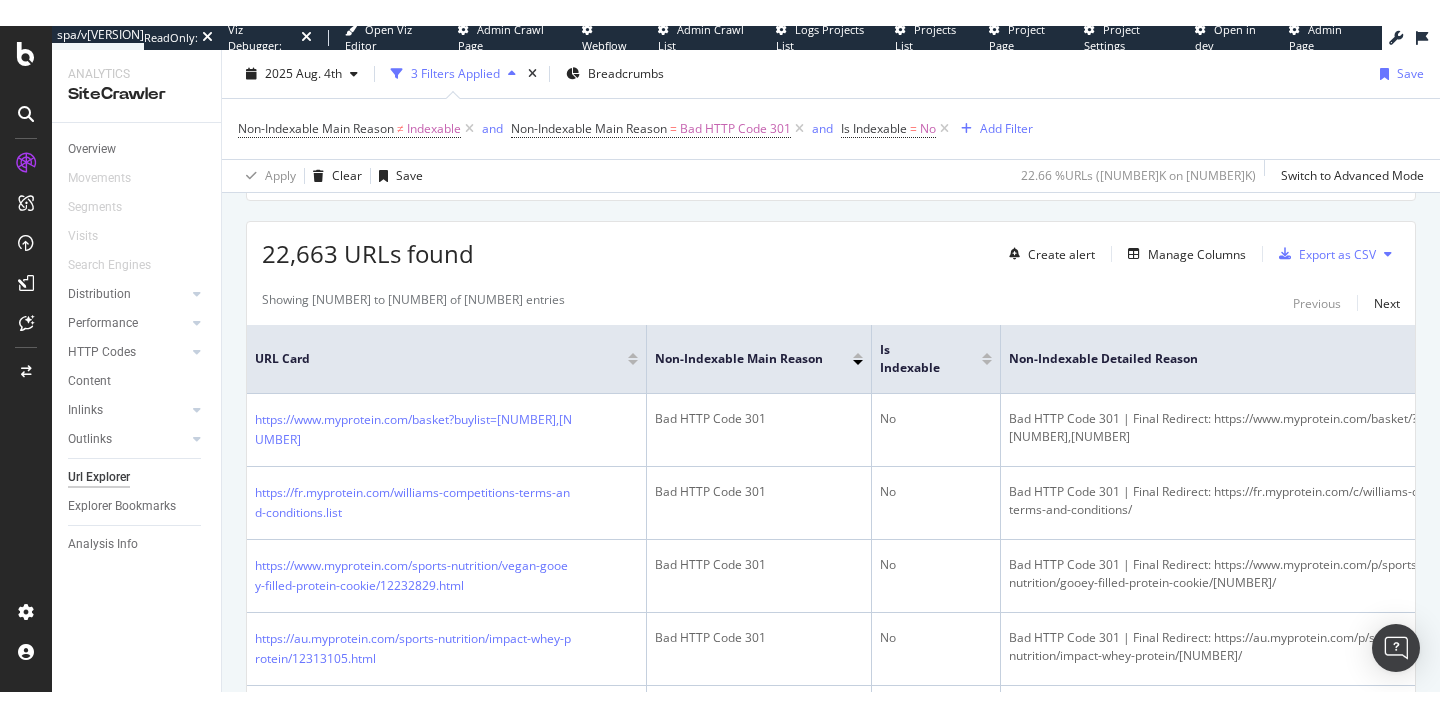 scroll, scrollTop: 326, scrollLeft: 0, axis: vertical 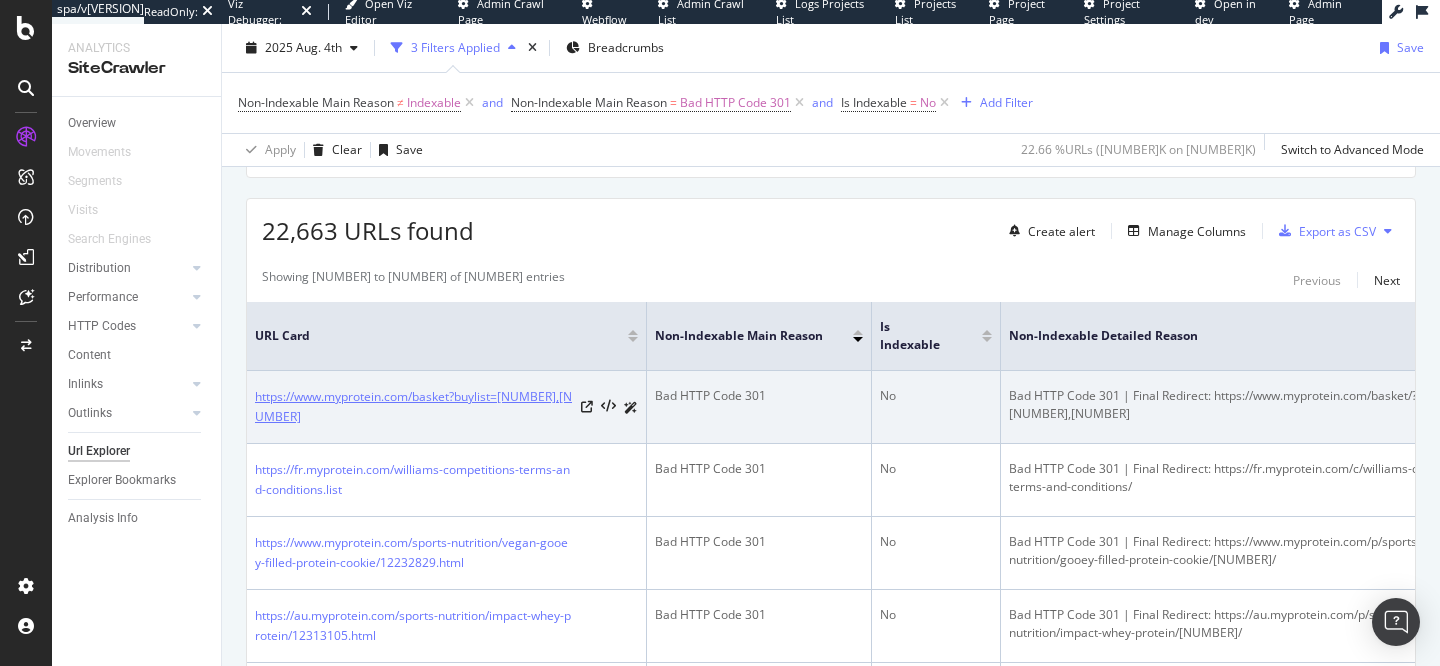 click on "https://www.myprotein.com/basket?buylist=[NUMBER],[NUMBER]" at bounding box center (414, 407) 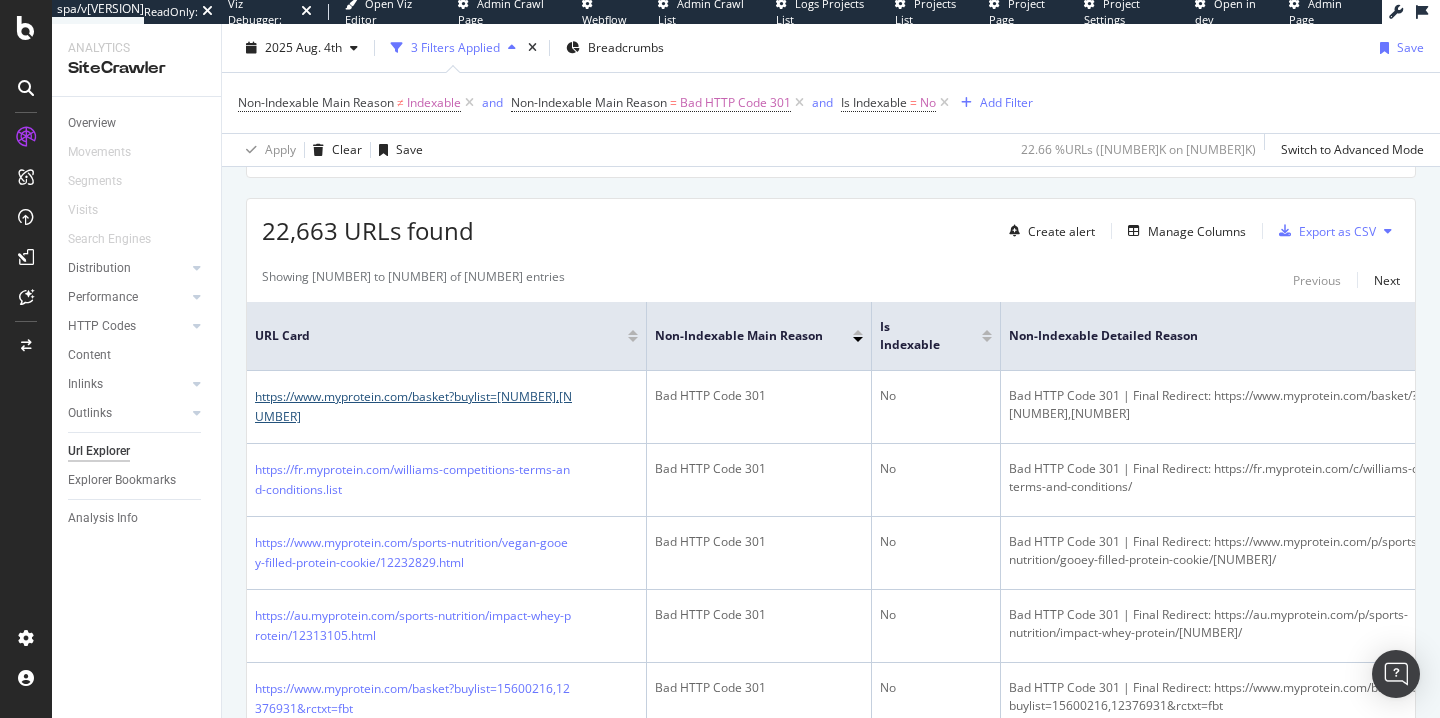 scroll, scrollTop: 0, scrollLeft: 0, axis: both 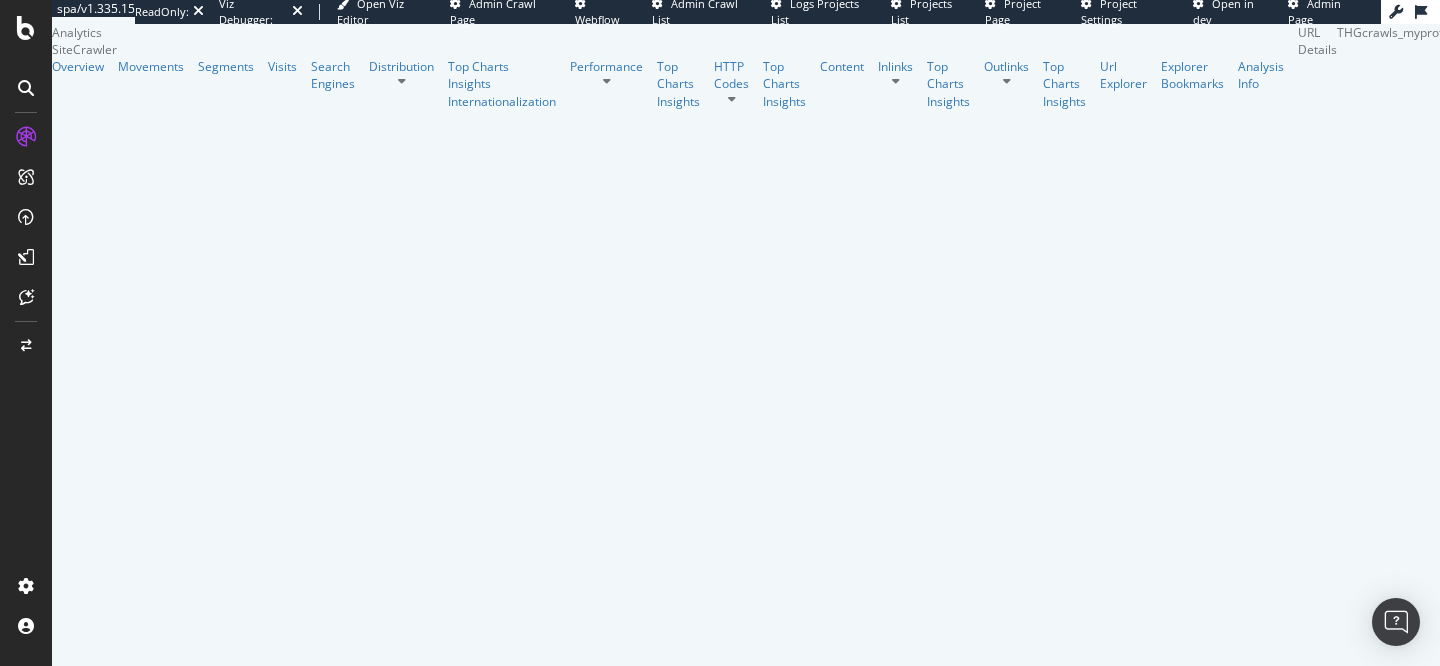 click on "https://www.example.com/basket?buylist=14704732,14704737&rctxt=fbt" at bounding box center [2070, 159] 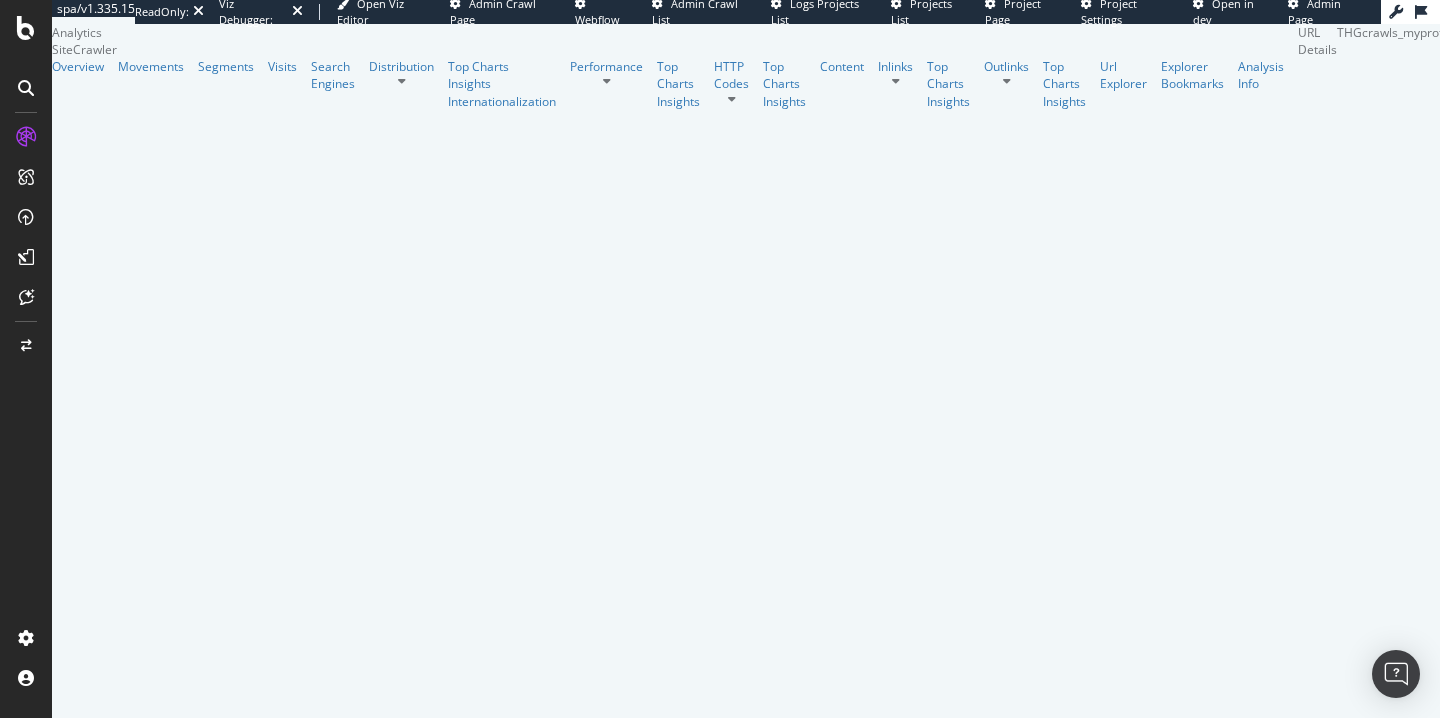scroll, scrollTop: 779, scrollLeft: 0, axis: vertical 